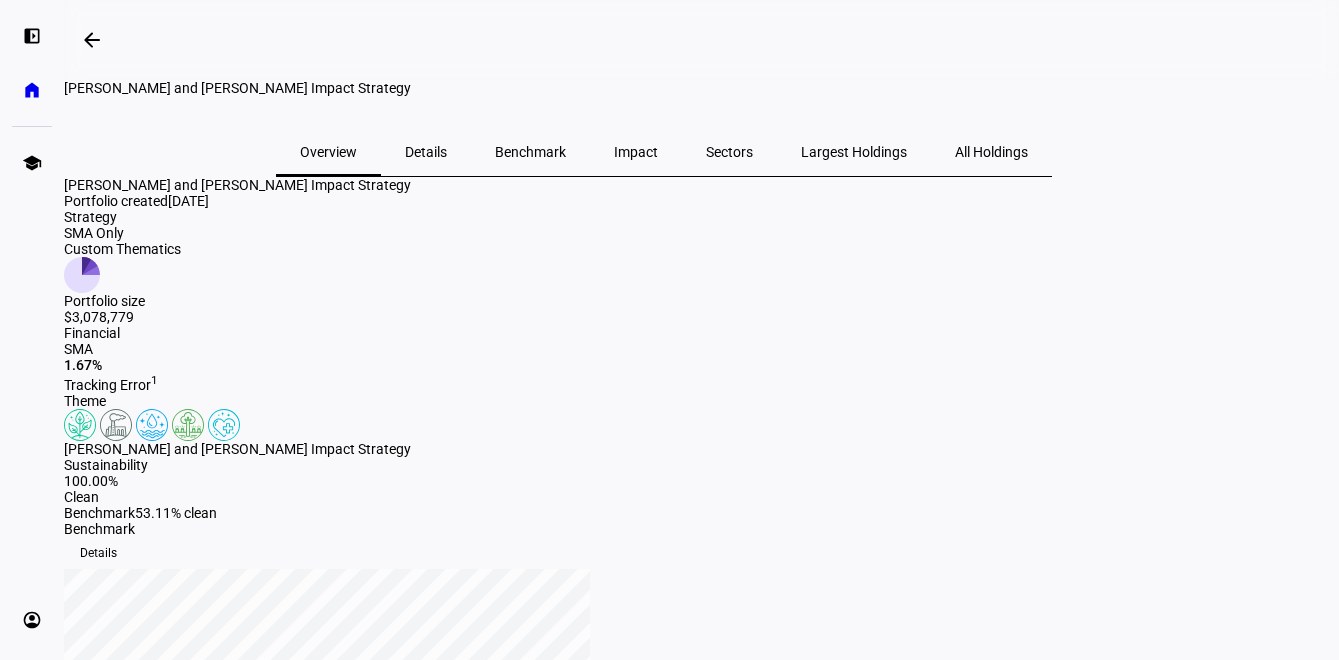 scroll, scrollTop: 0, scrollLeft: 0, axis: both 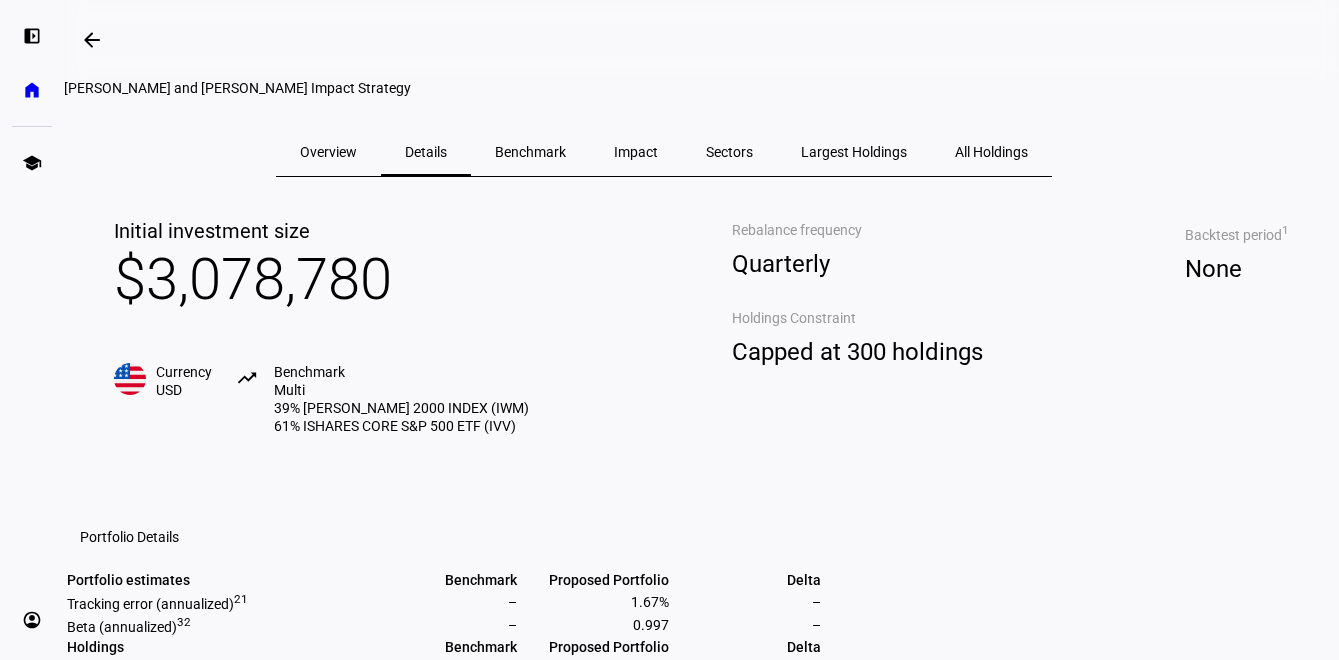 click on "Benchmark" at bounding box center [530, 152] 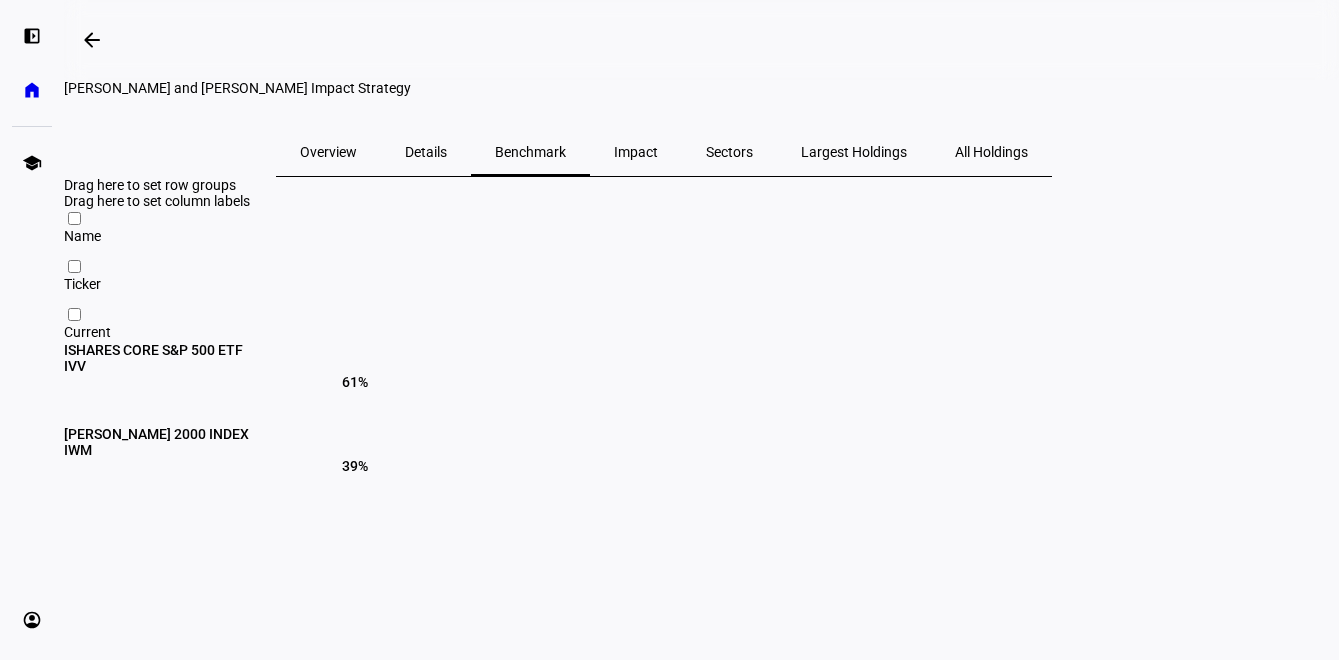 click on "Impact" at bounding box center [636, 152] 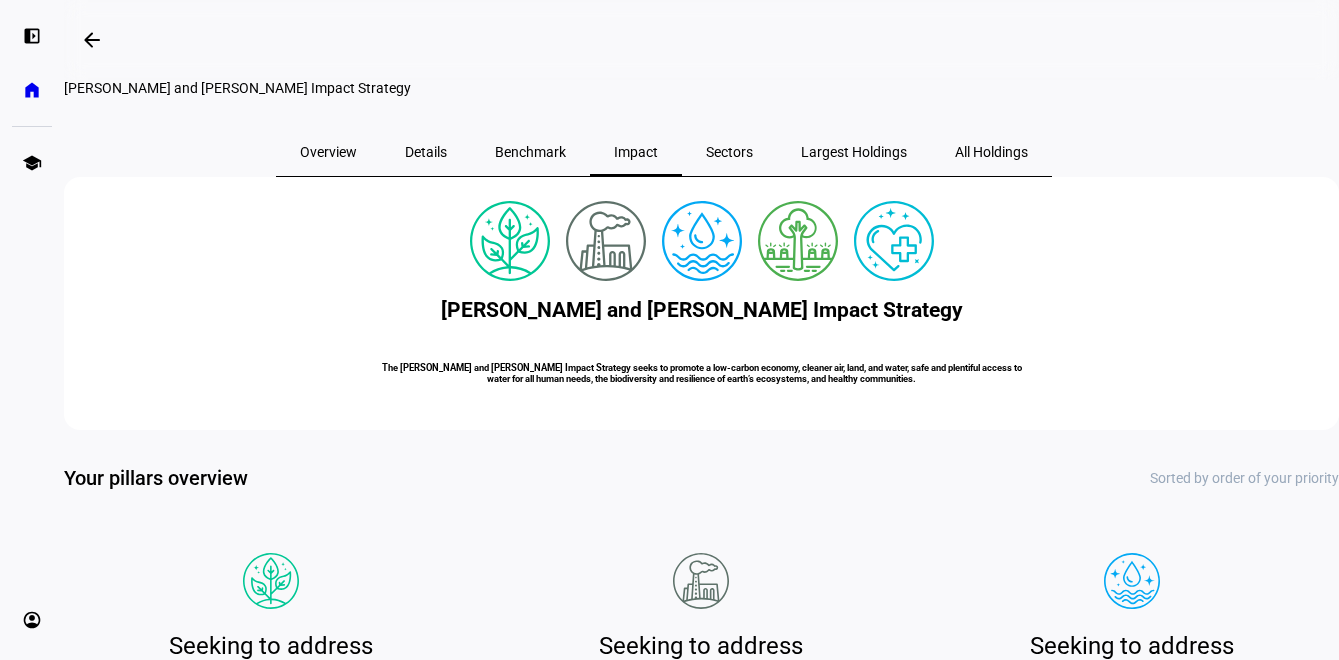 scroll, scrollTop: 0, scrollLeft: 0, axis: both 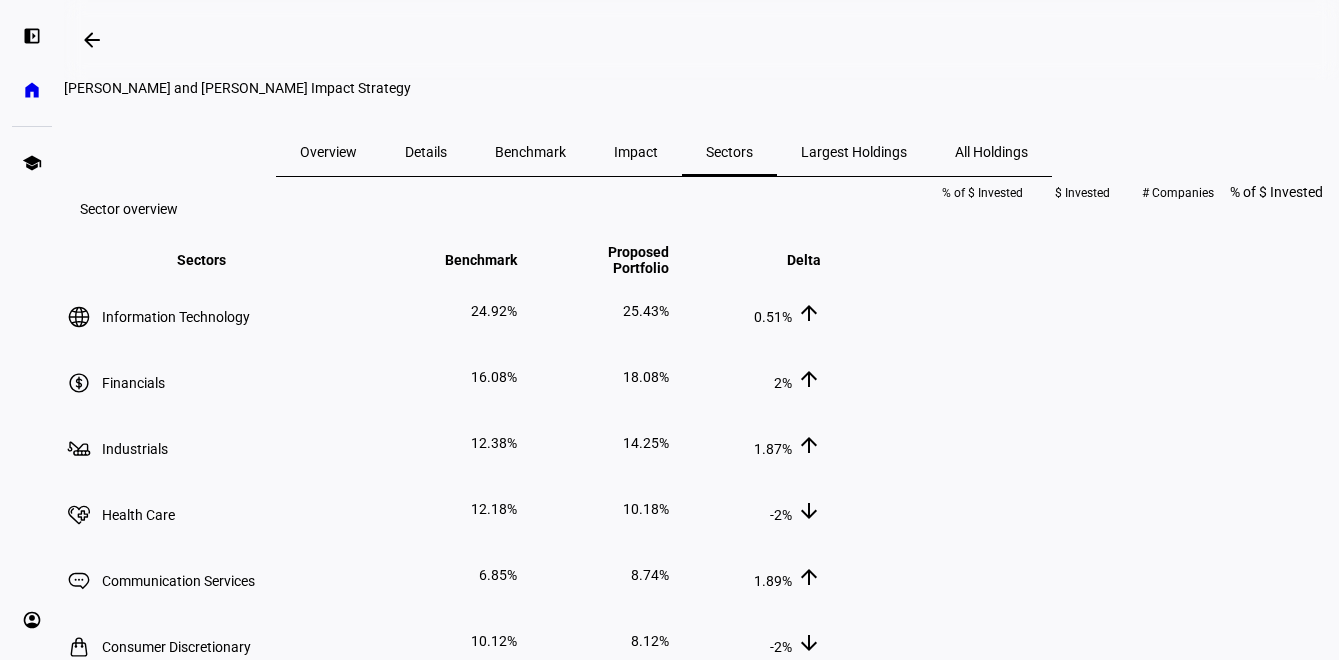 click on "Largest Holdings" at bounding box center (854, 152) 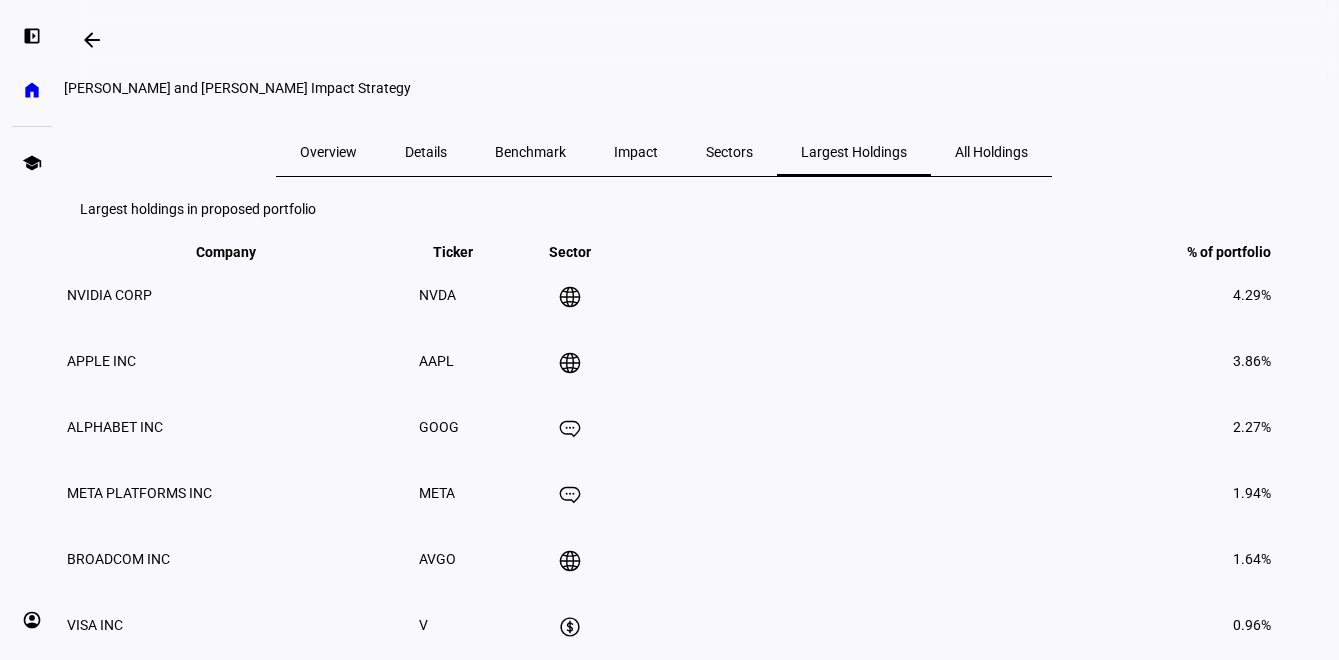 scroll, scrollTop: 0, scrollLeft: 0, axis: both 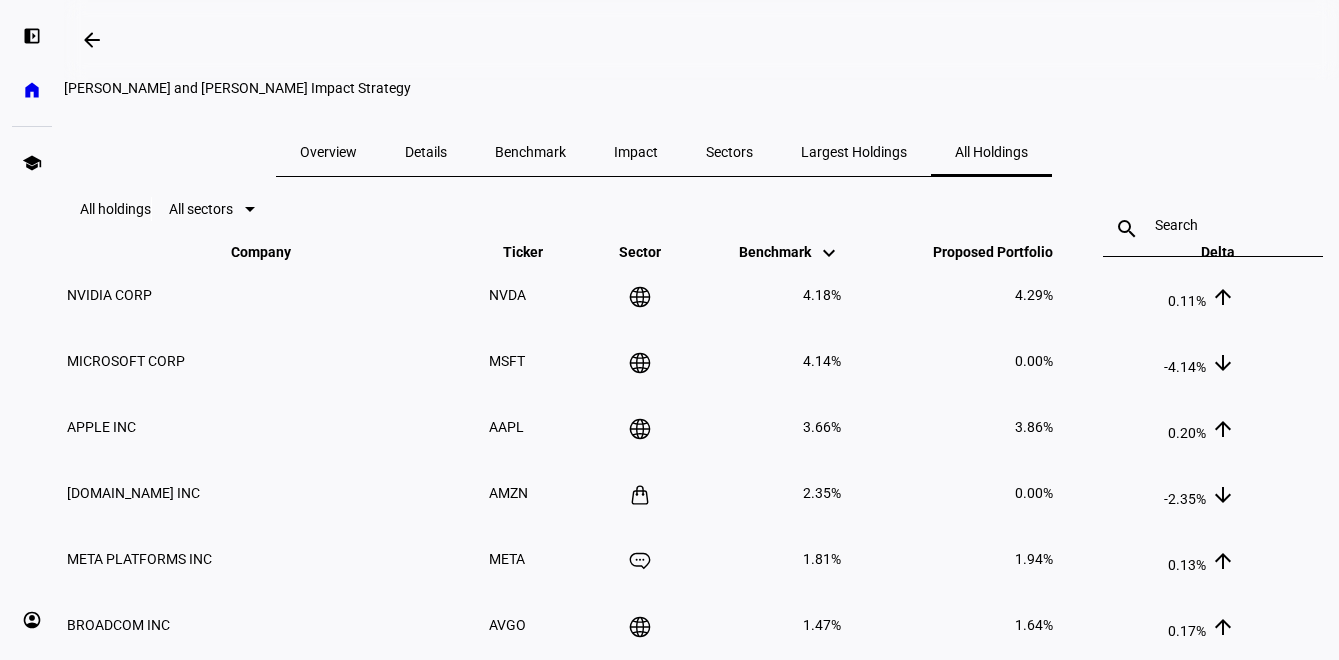 click on "Sectors" at bounding box center [729, 152] 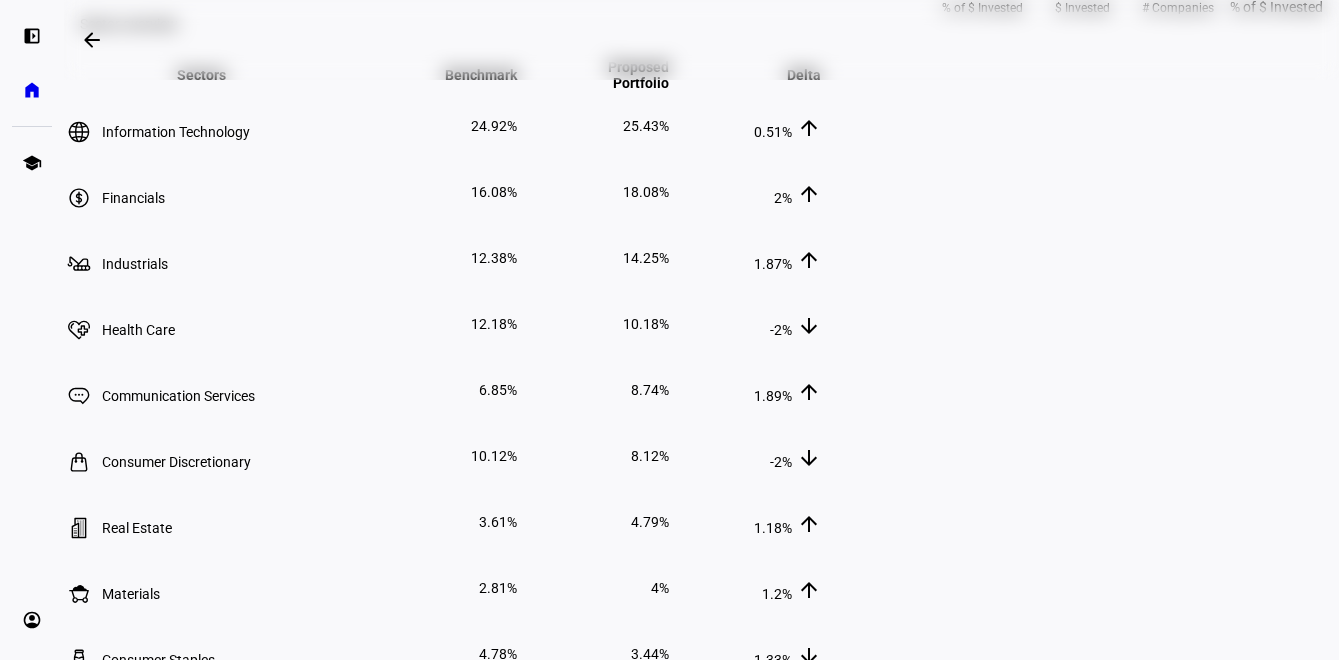 scroll, scrollTop: 186, scrollLeft: 0, axis: vertical 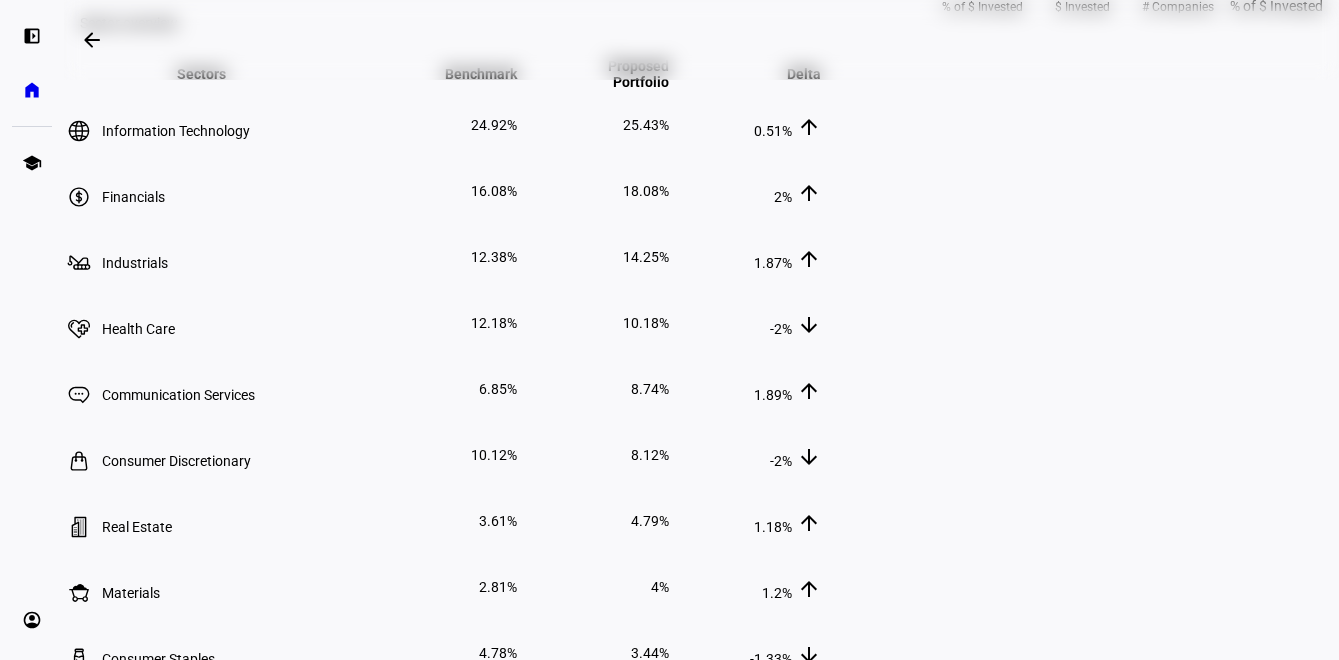 click 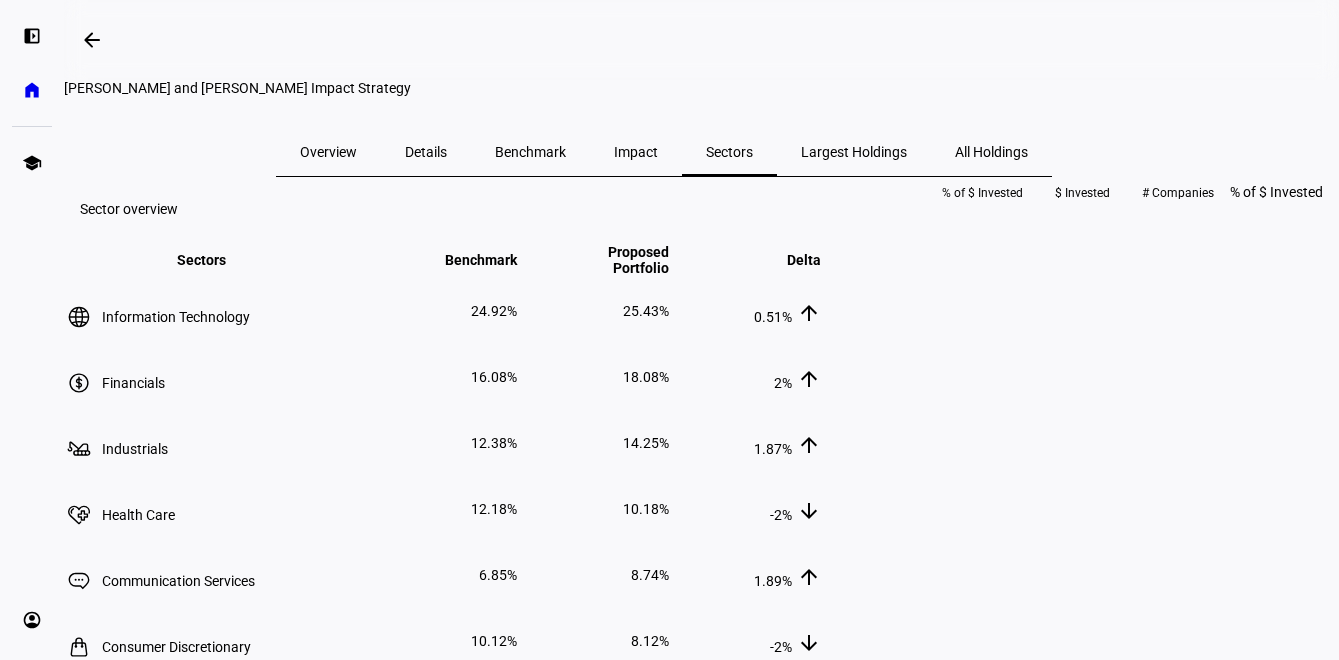 scroll, scrollTop: 0, scrollLeft: 0, axis: both 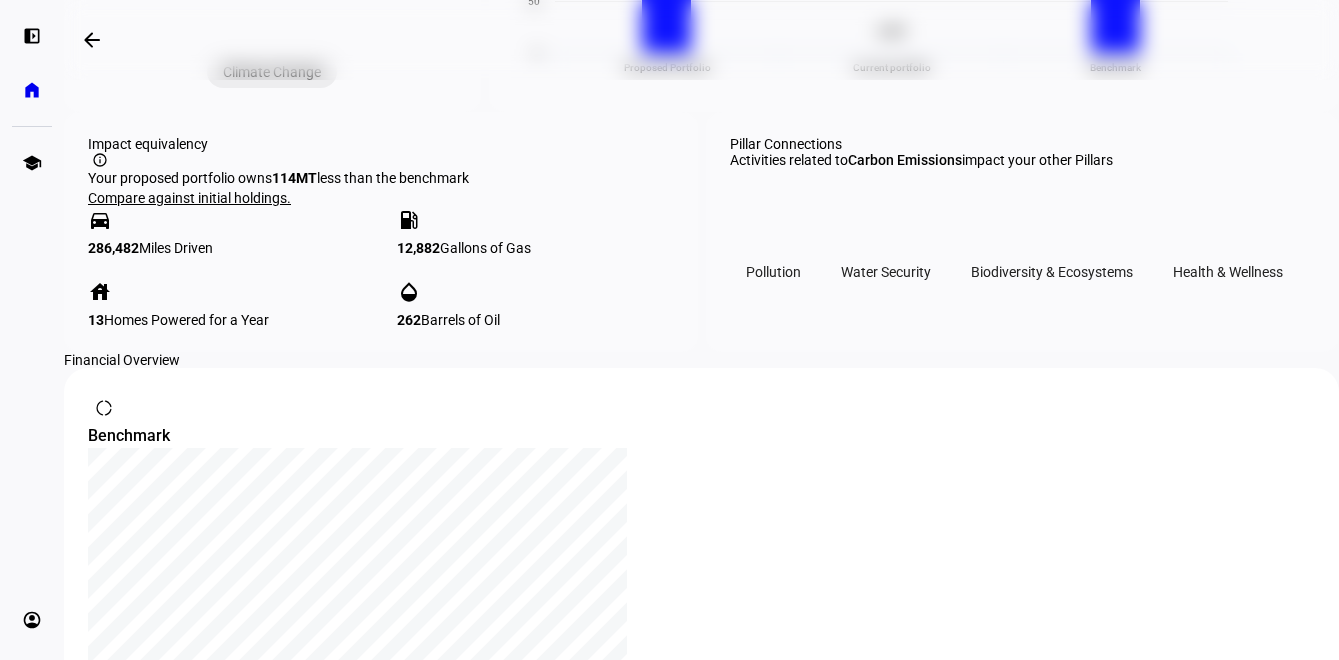 click on "Climate Change" 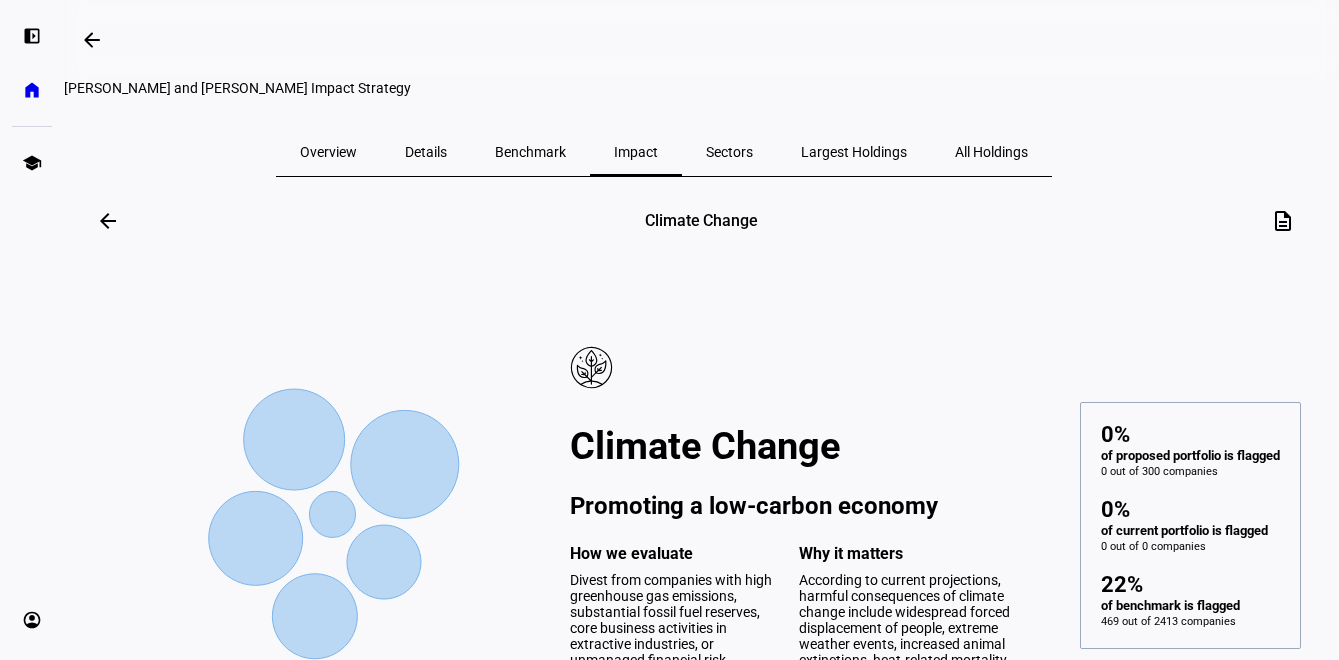 scroll, scrollTop: 0, scrollLeft: 0, axis: both 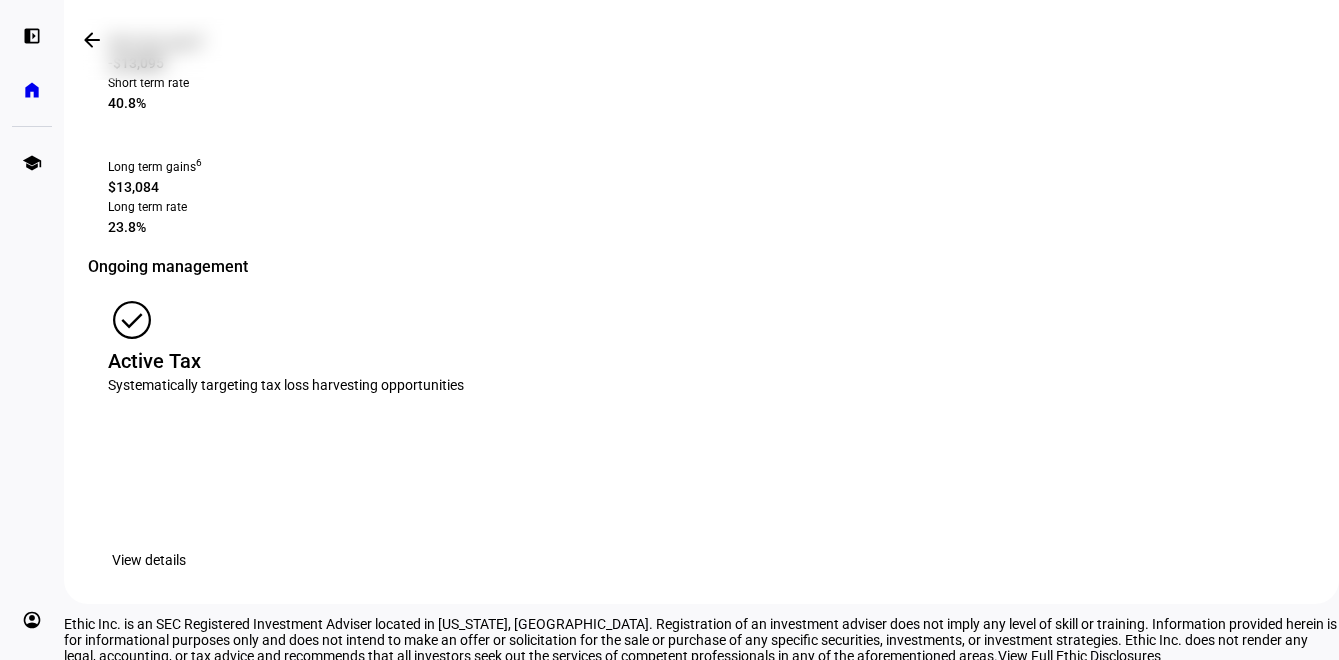 click on "View details" 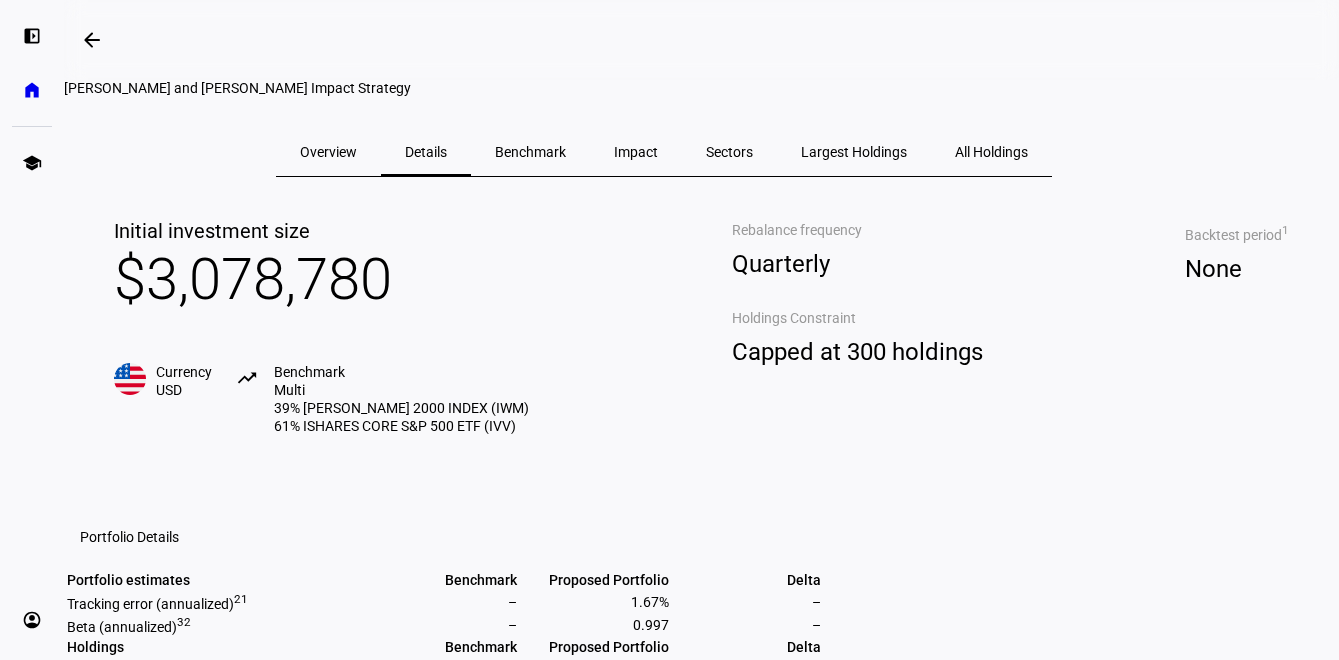 scroll, scrollTop: 0, scrollLeft: 0, axis: both 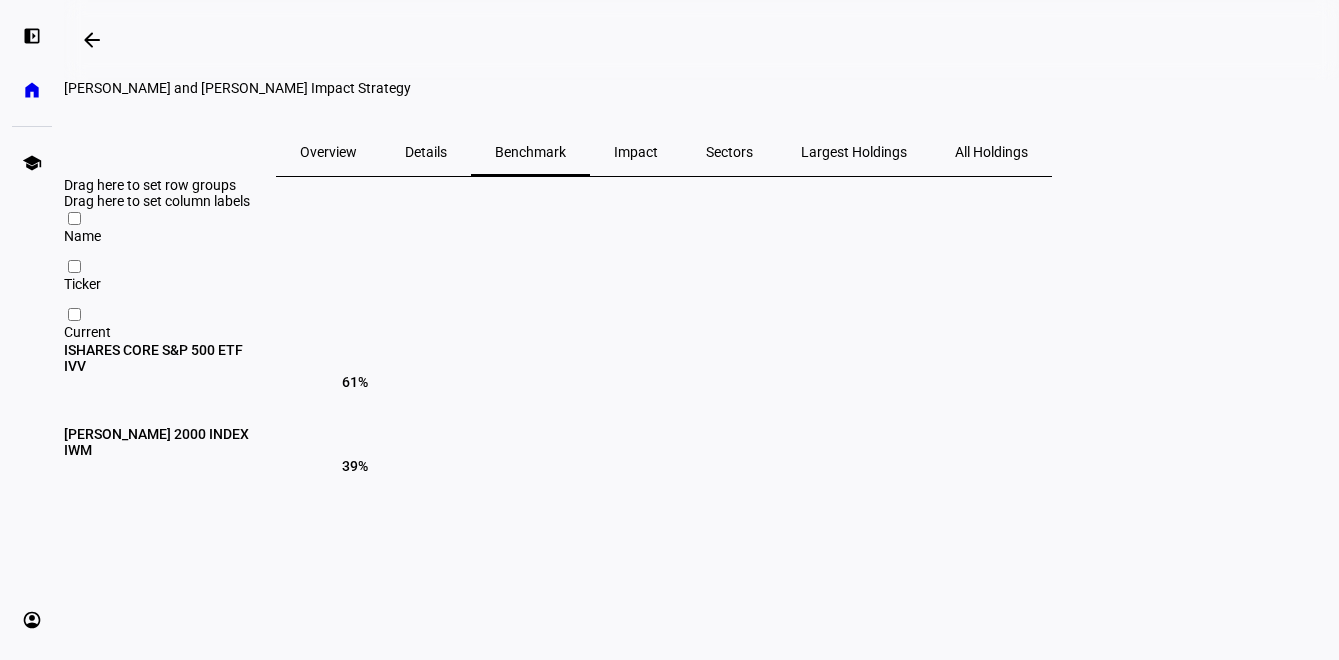 click on "Impact" at bounding box center (636, 152) 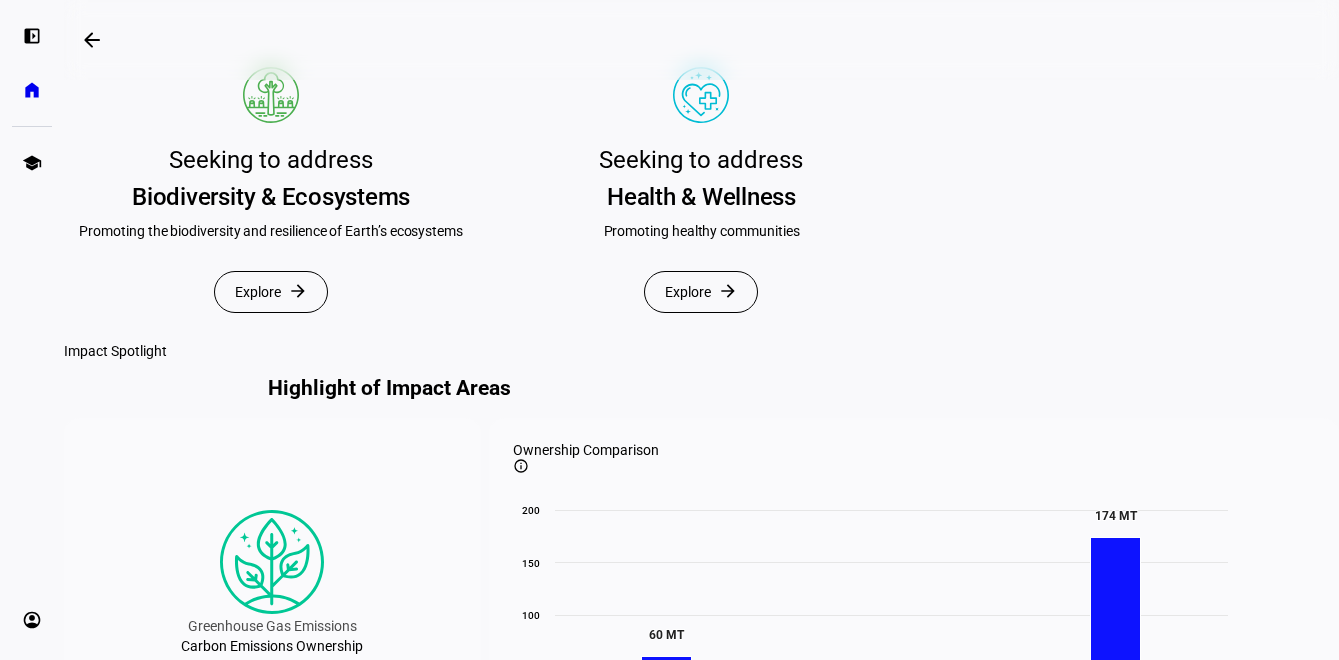 scroll, scrollTop: 804, scrollLeft: 0, axis: vertical 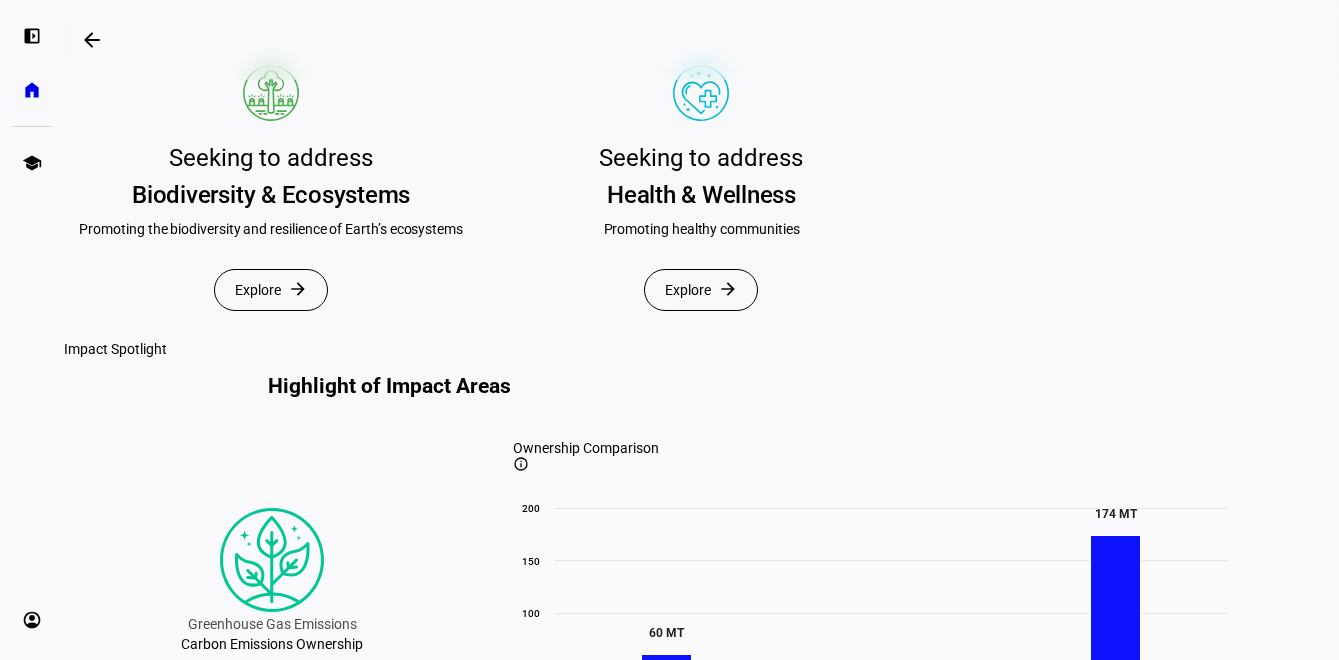 click on "Explore" 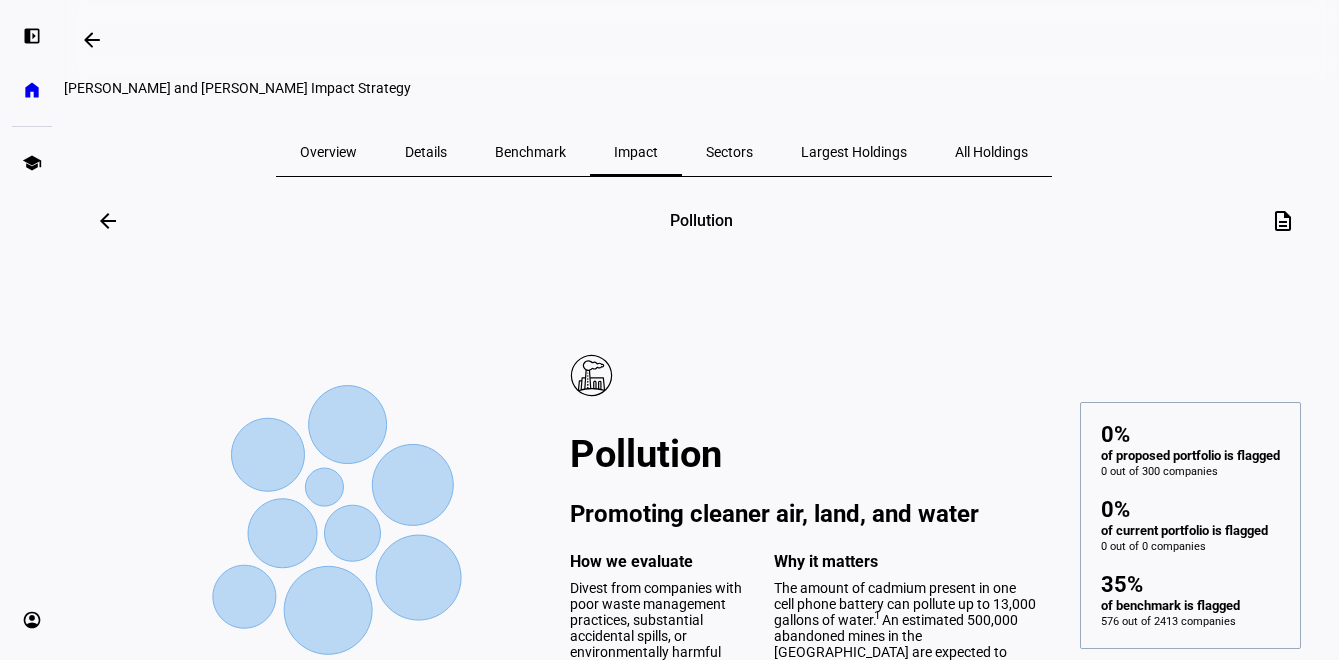 scroll, scrollTop: 0, scrollLeft: 0, axis: both 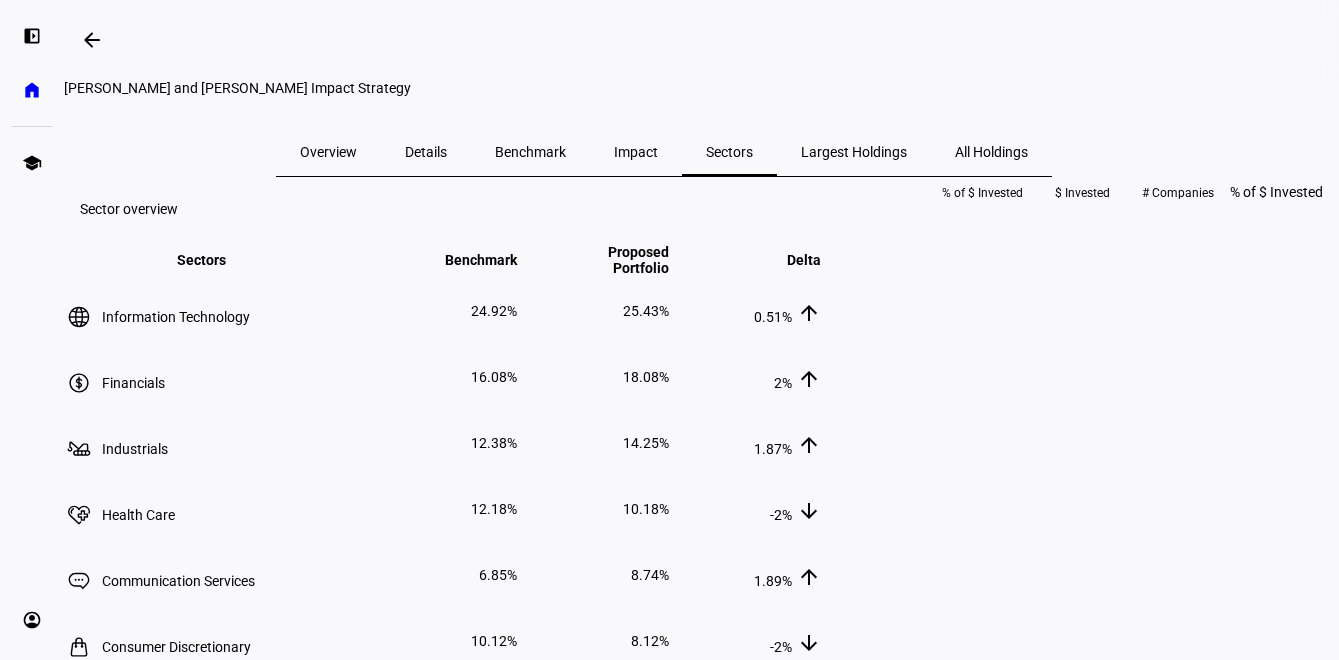 click on "Details" at bounding box center (426, 152) 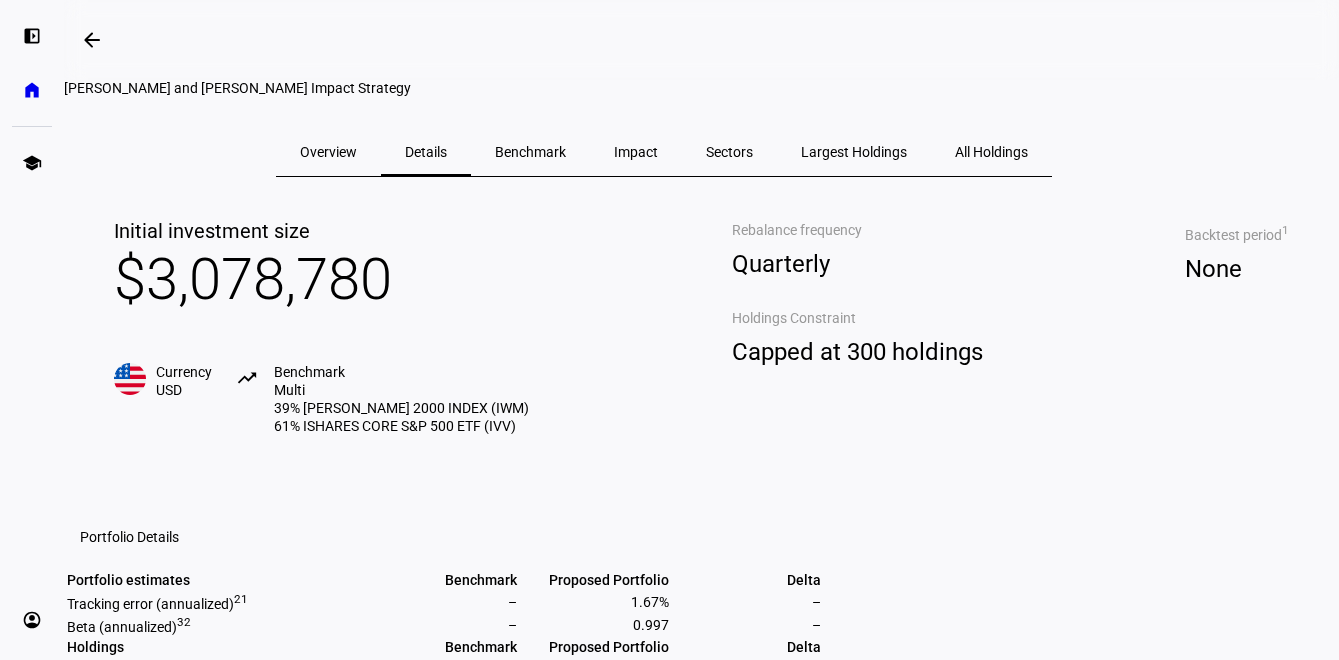 scroll, scrollTop: 0, scrollLeft: 0, axis: both 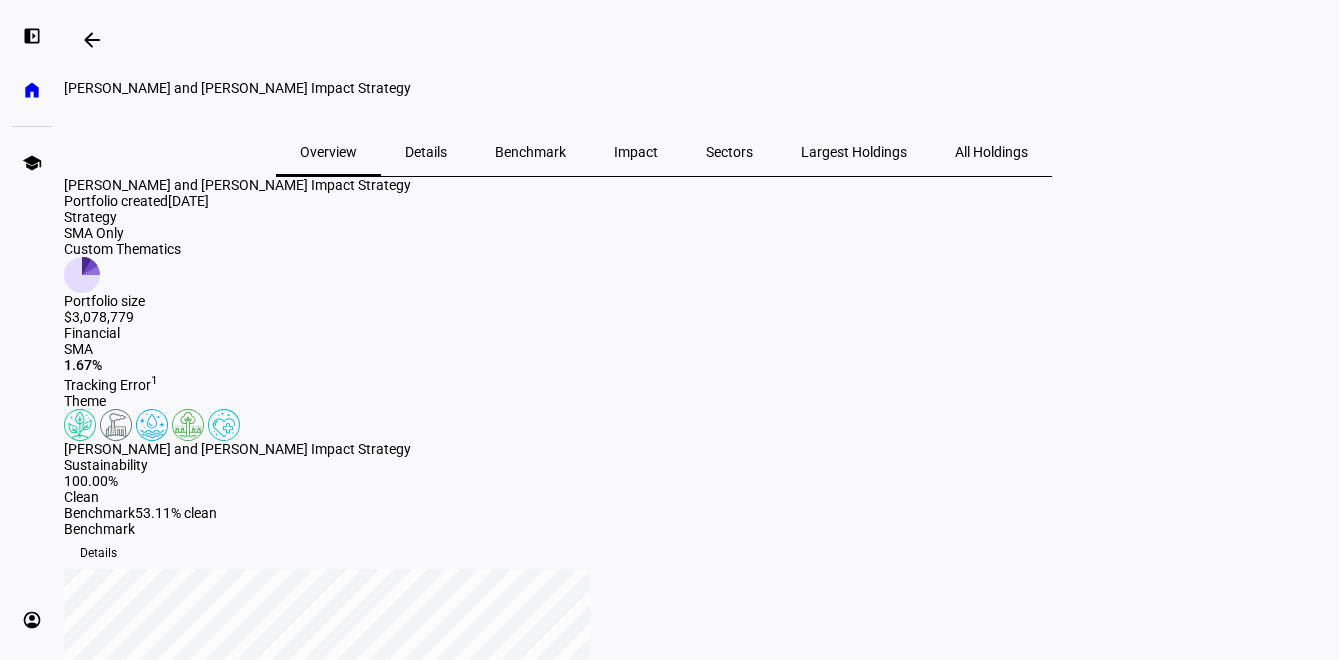 click on "Details" at bounding box center [426, 152] 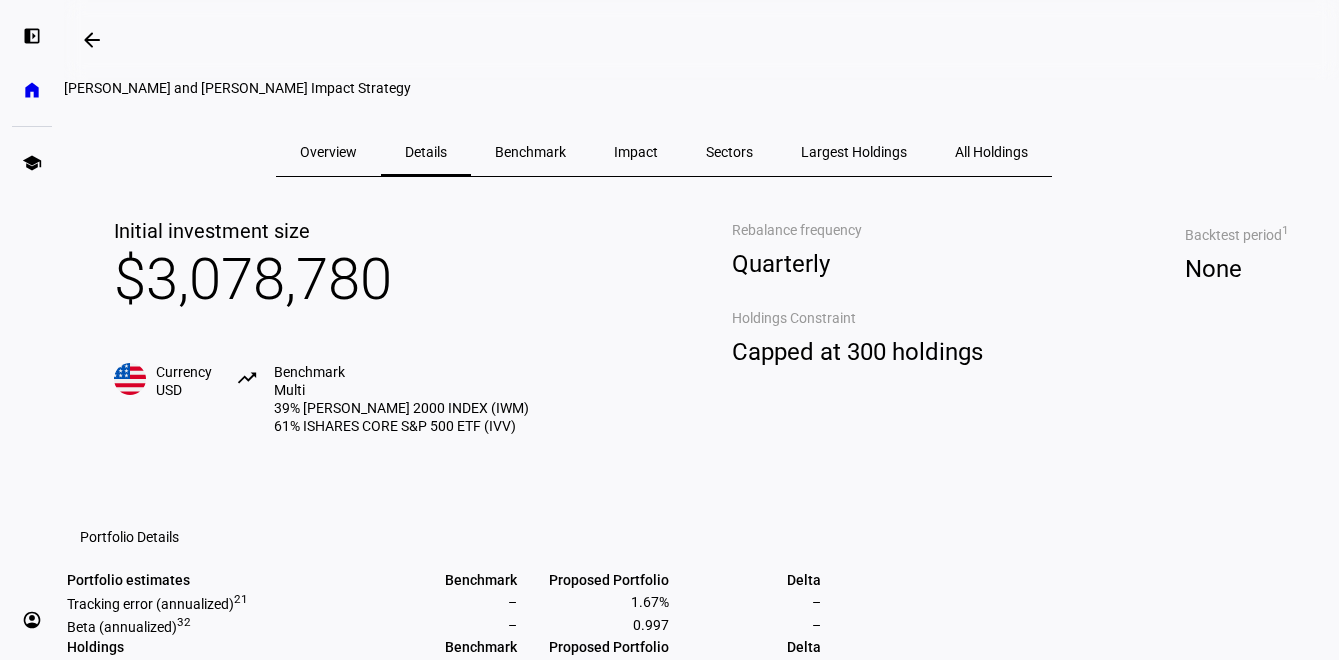 scroll, scrollTop: 0, scrollLeft: 0, axis: both 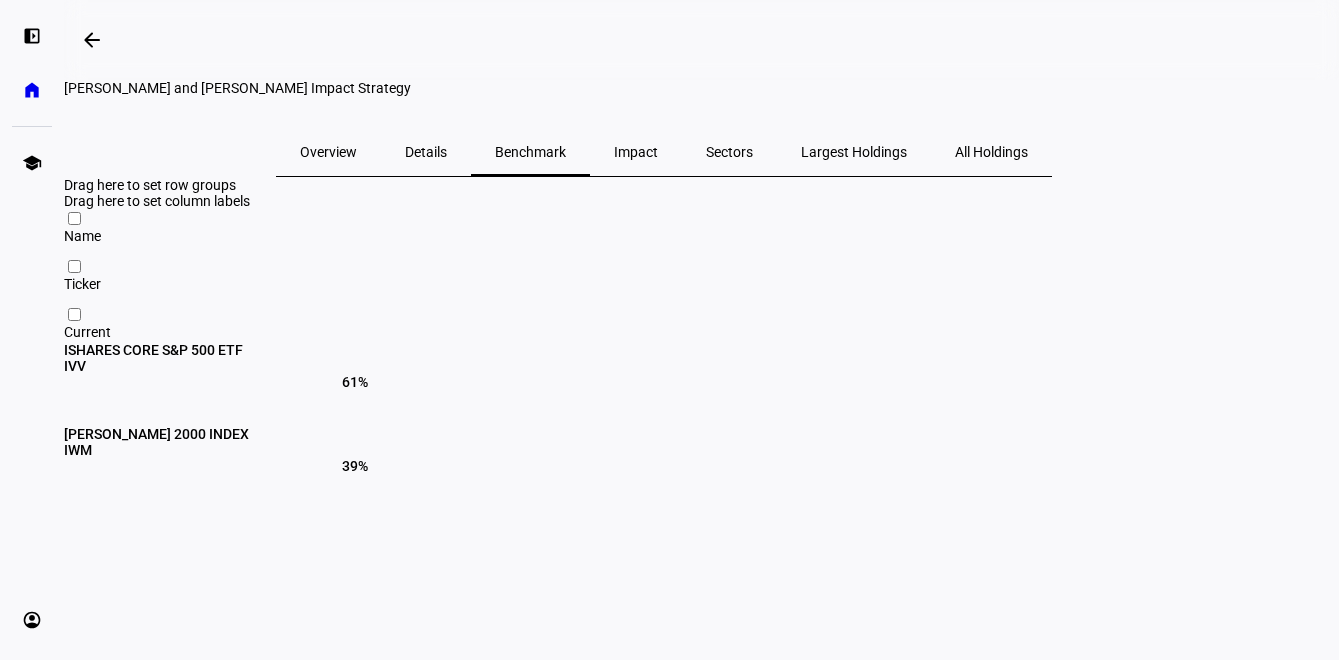 click on "Impact" at bounding box center (636, 152) 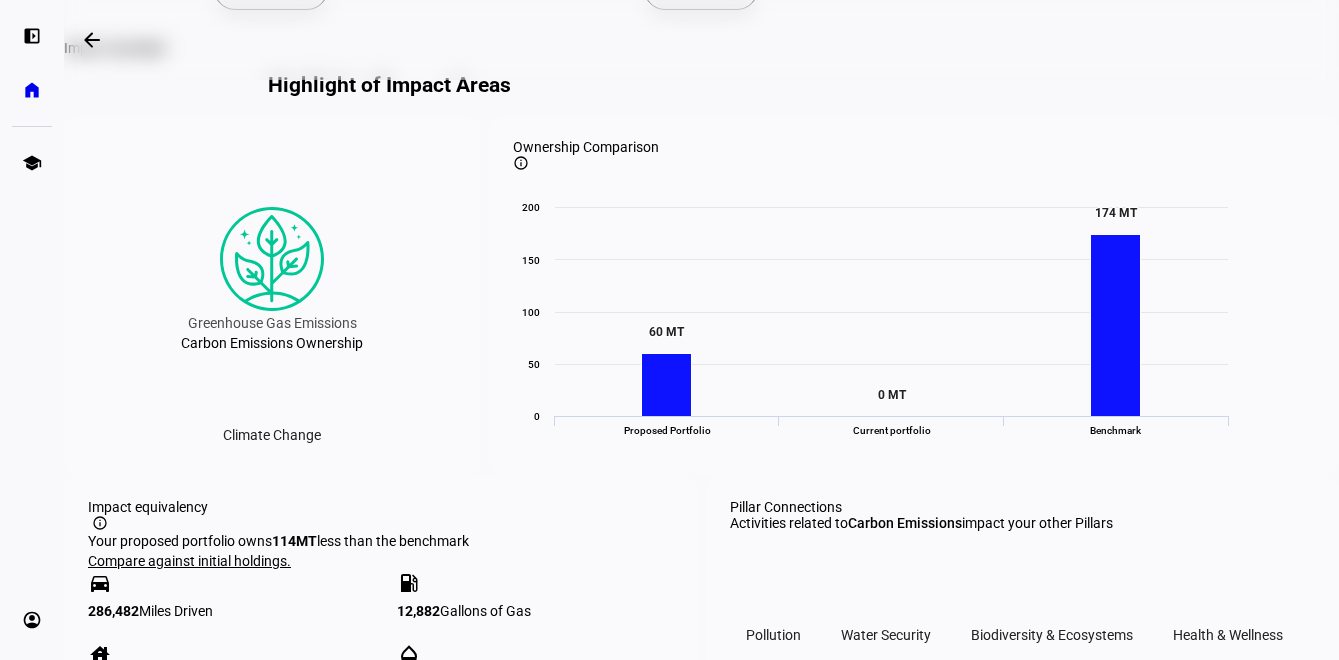 scroll, scrollTop: 1106, scrollLeft: 0, axis: vertical 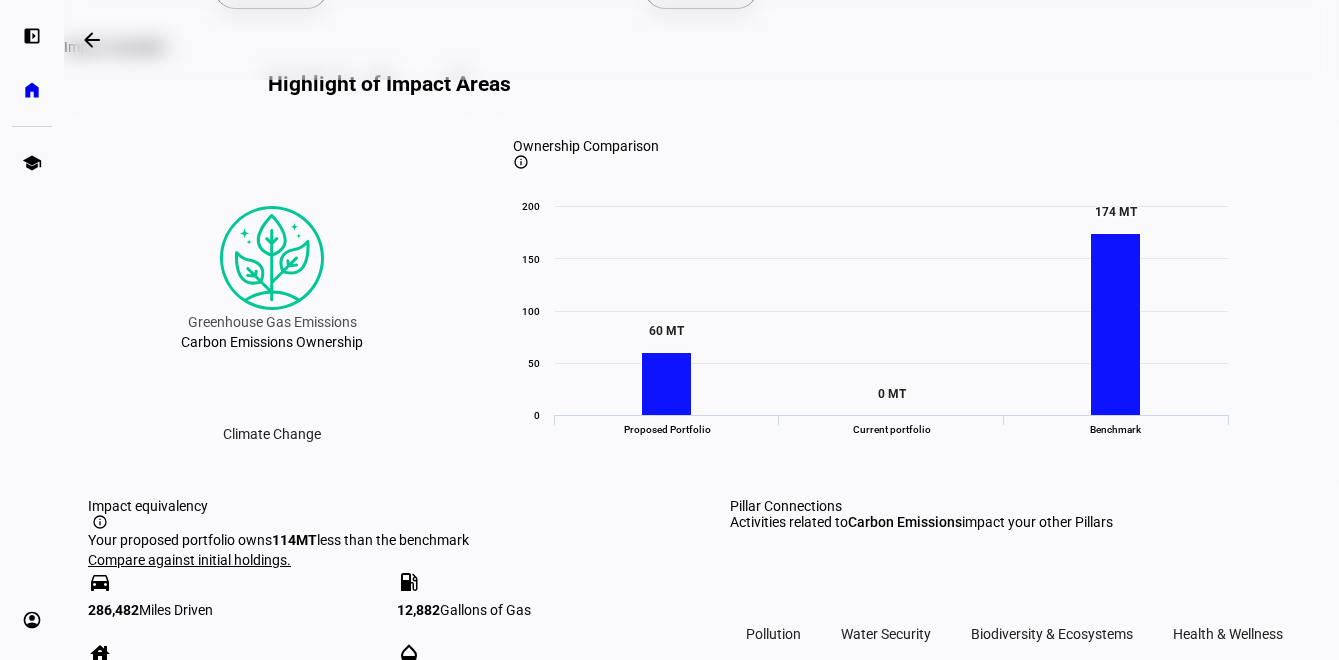 click on "Explore" 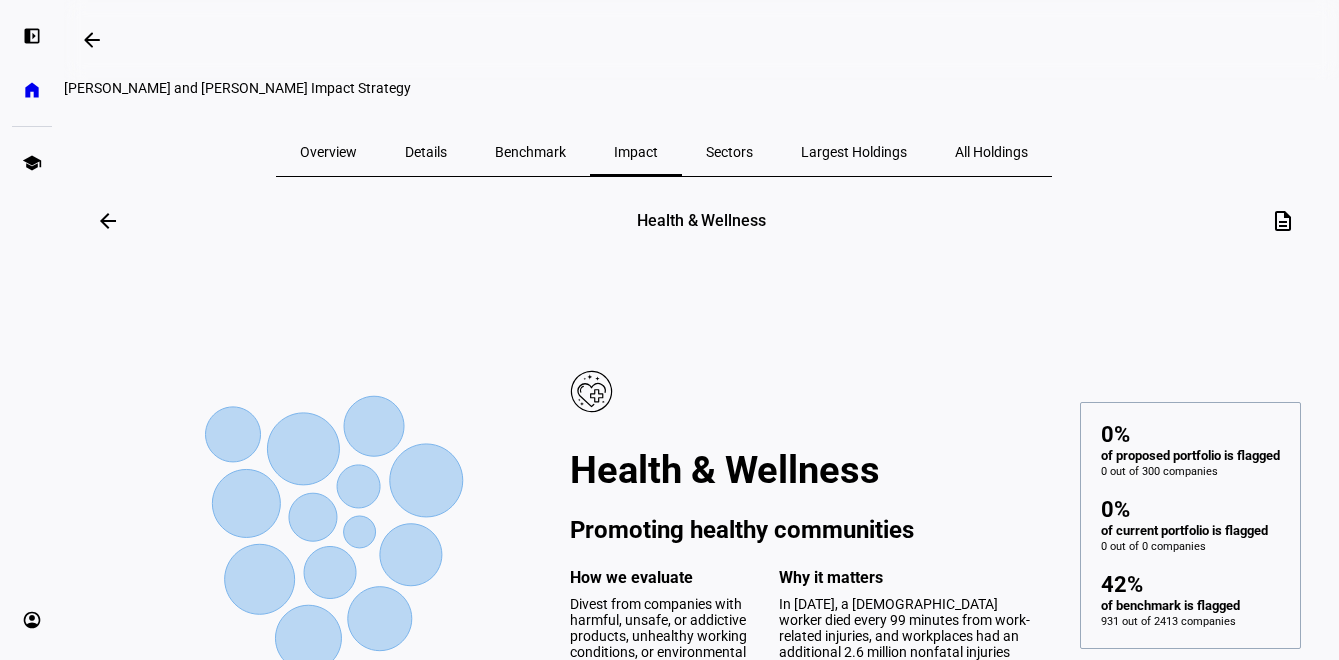 scroll, scrollTop: 0, scrollLeft: 0, axis: both 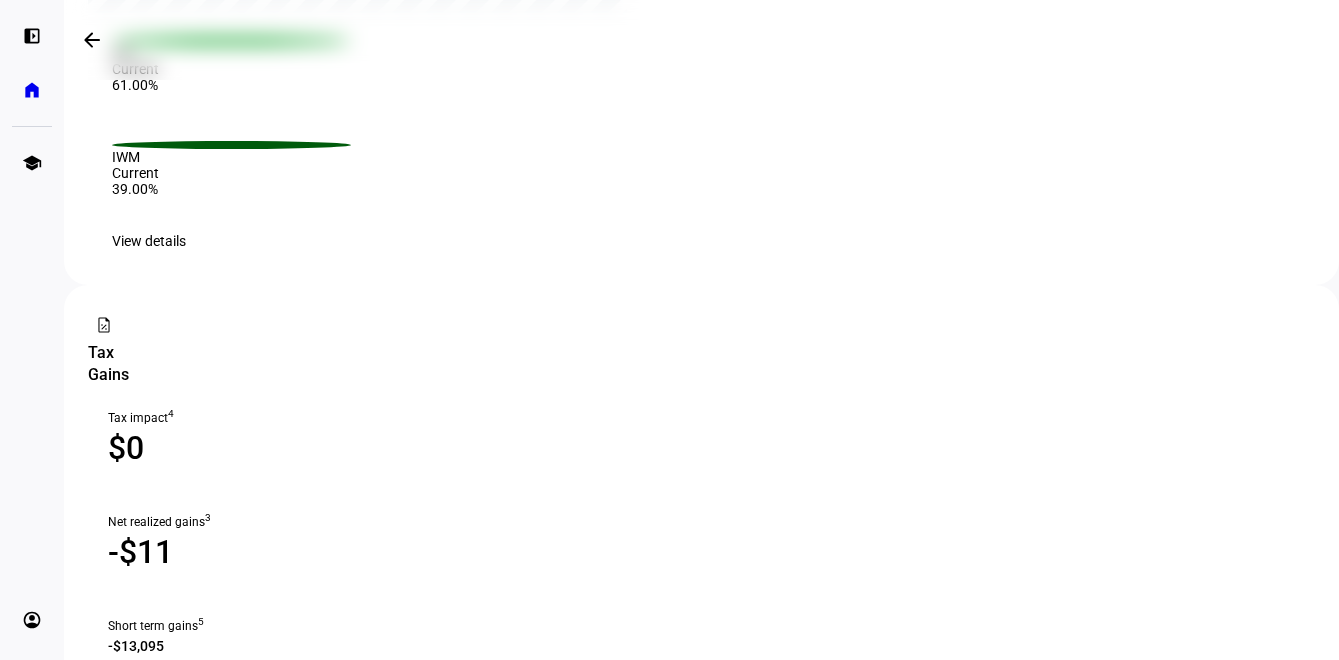 click on "View details" 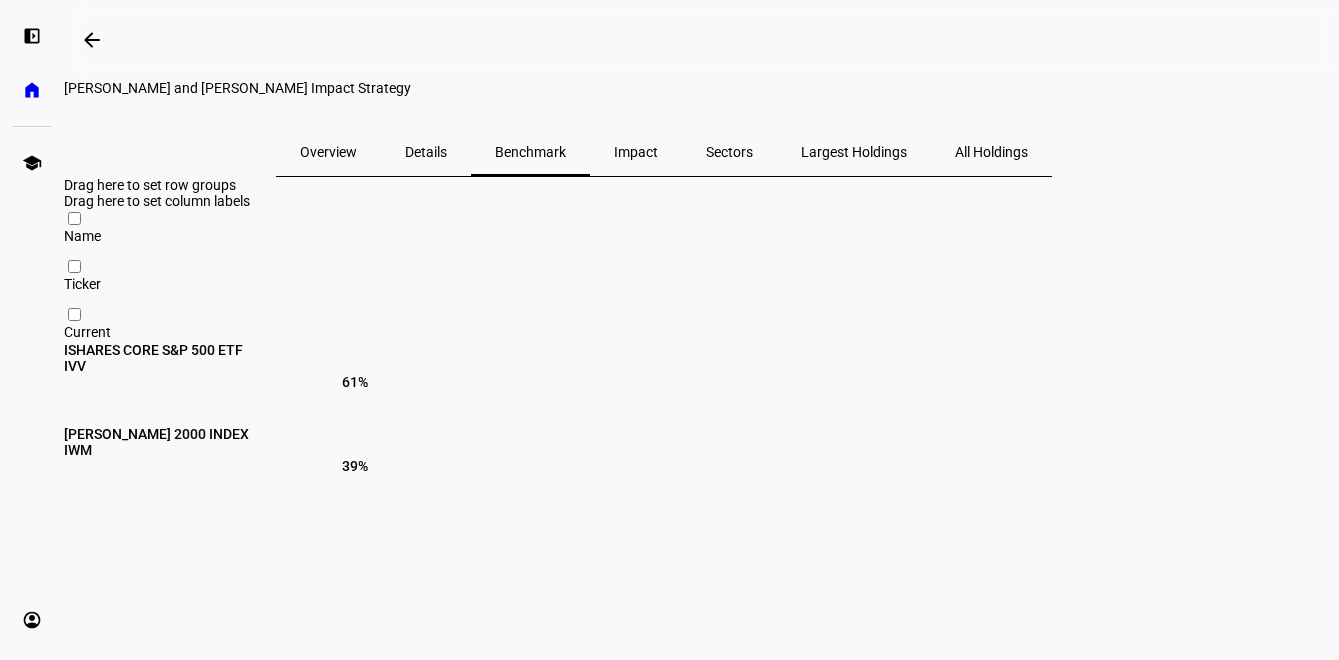 scroll, scrollTop: 0, scrollLeft: 0, axis: both 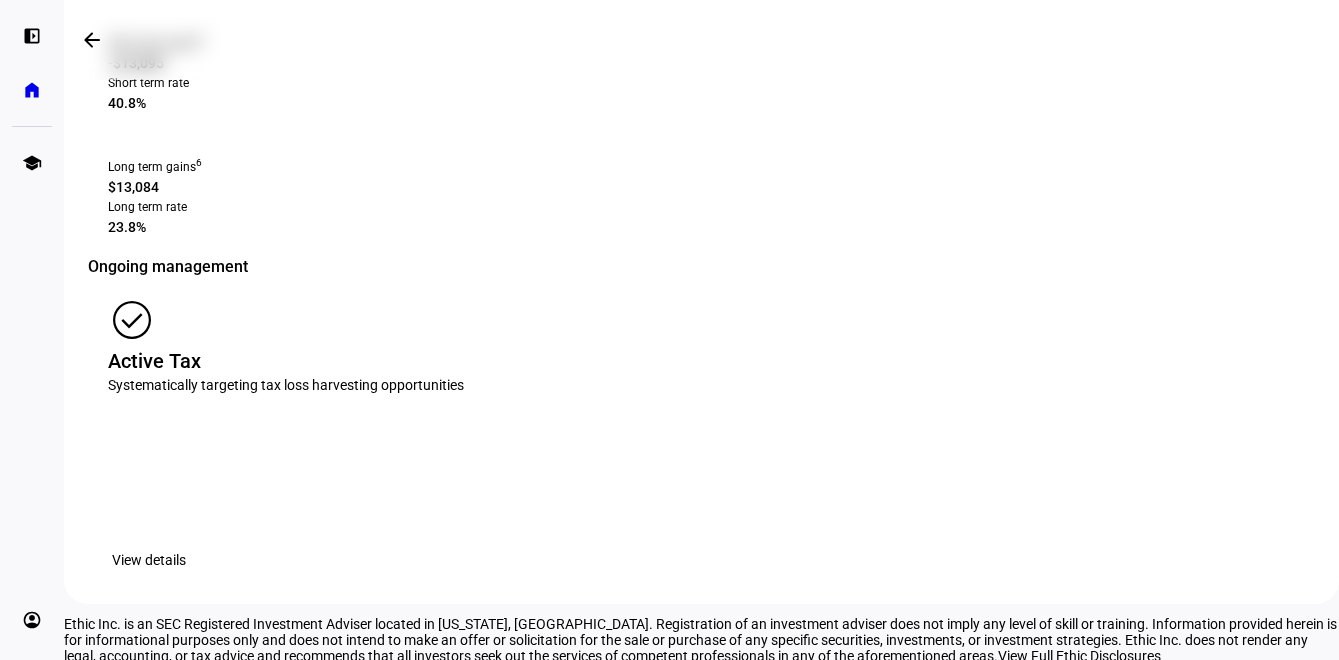 click on "View details" 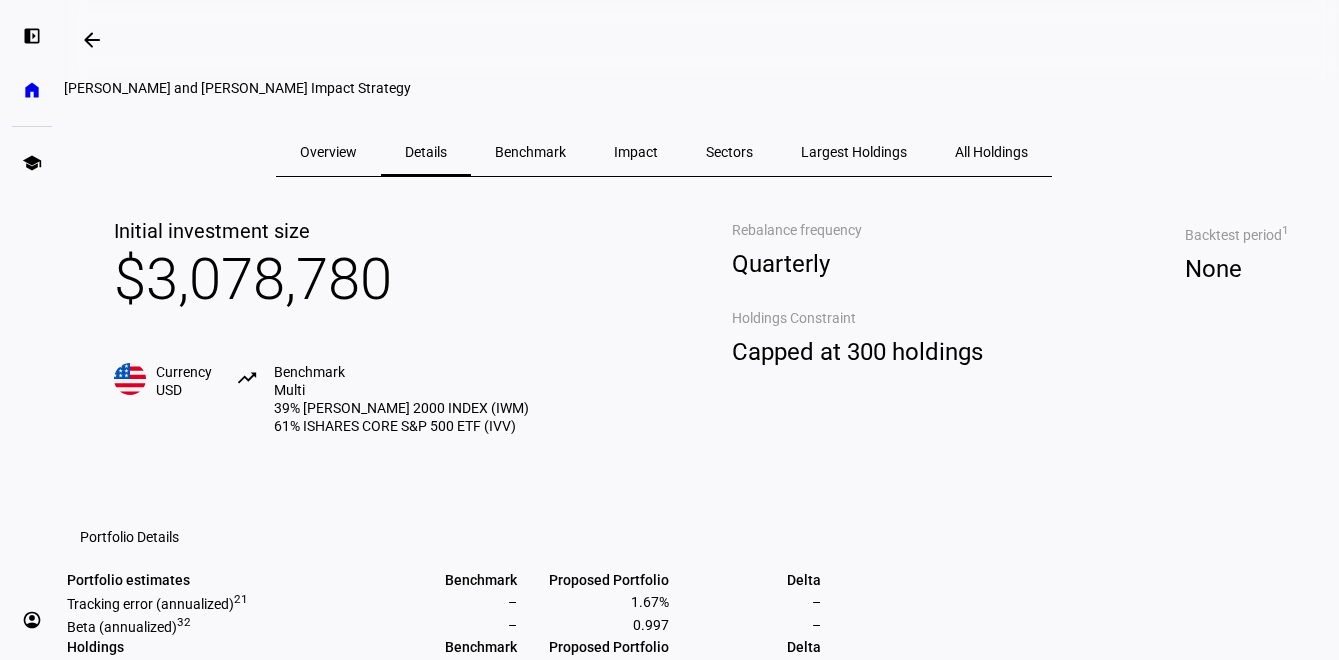 scroll, scrollTop: 0, scrollLeft: 0, axis: both 